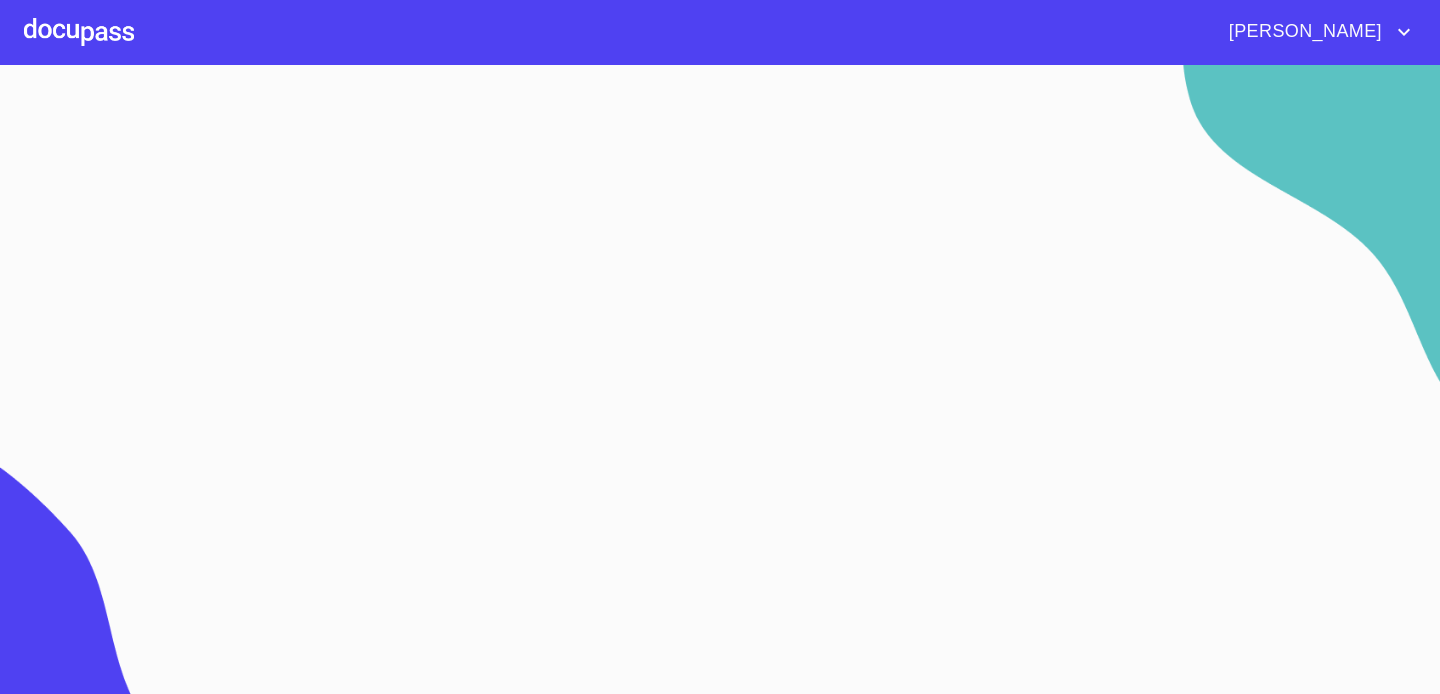 scroll, scrollTop: 0, scrollLeft: 0, axis: both 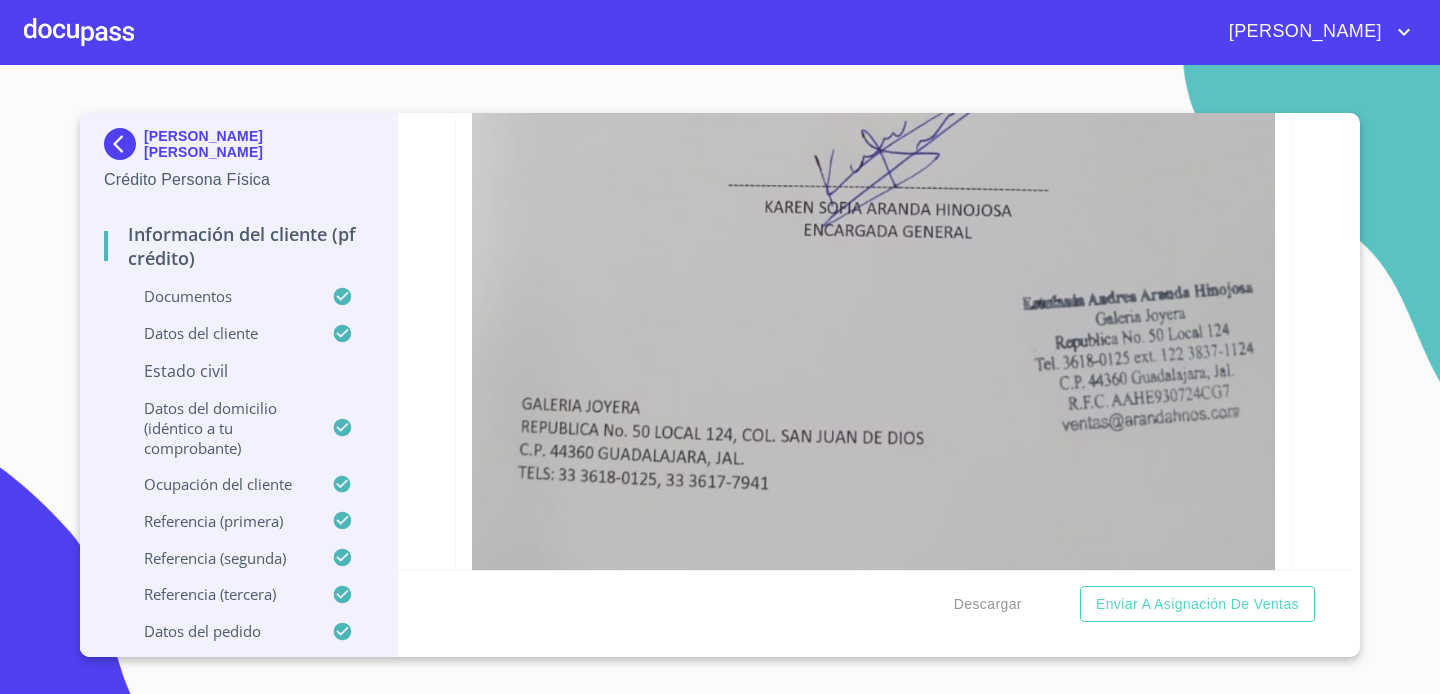 click 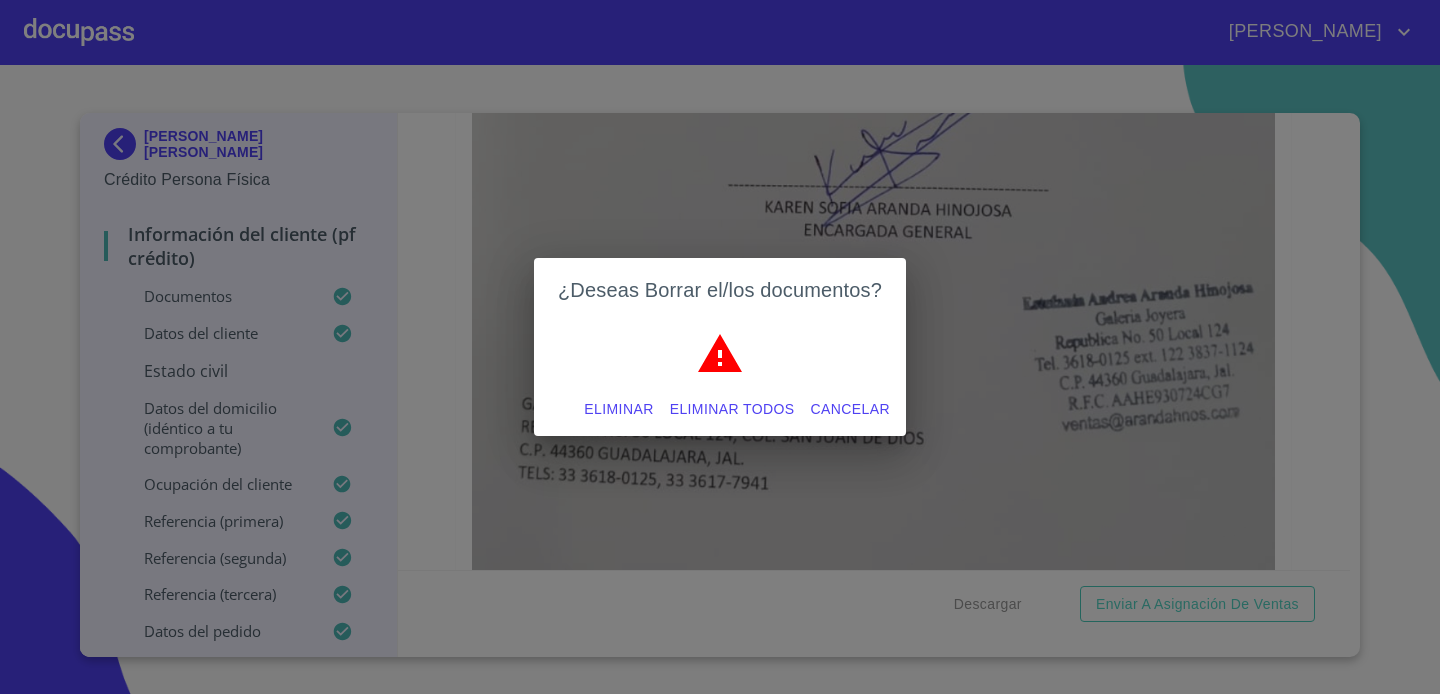click on "Eliminar" at bounding box center (618, 409) 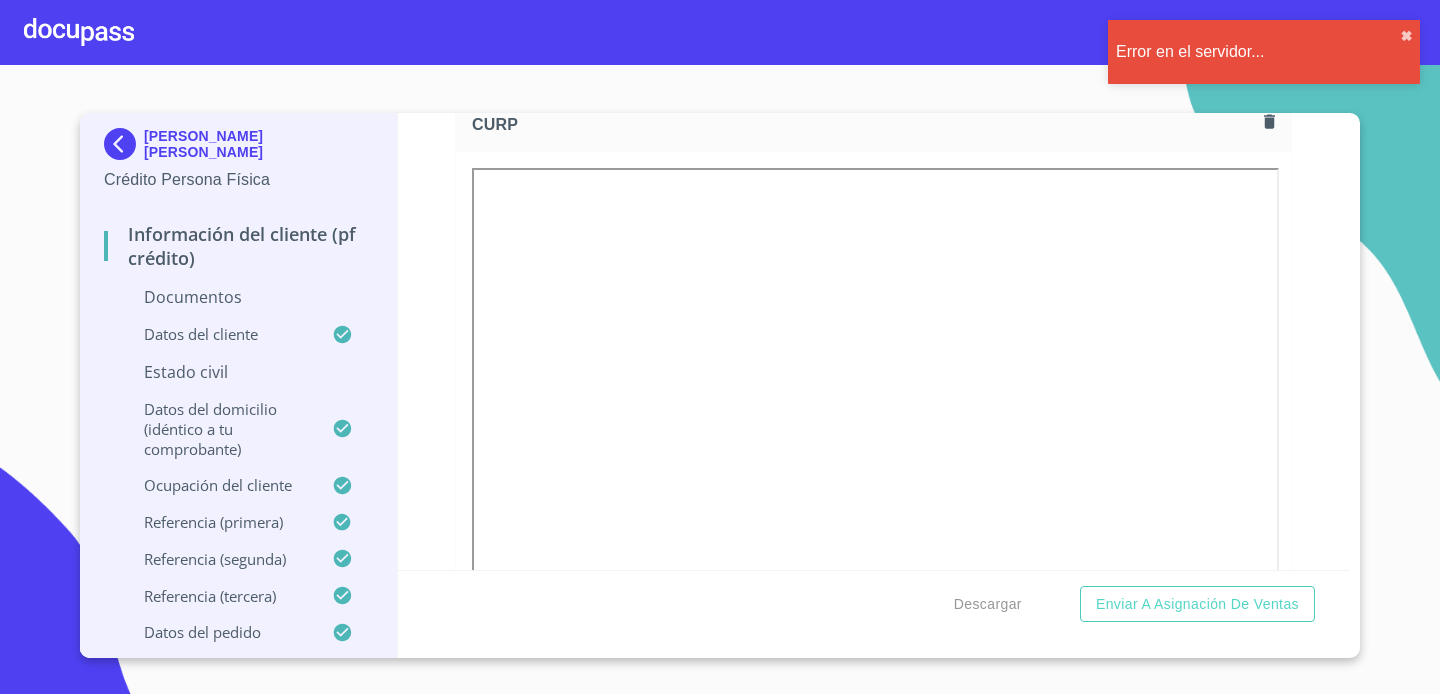 scroll, scrollTop: 2462, scrollLeft: 0, axis: vertical 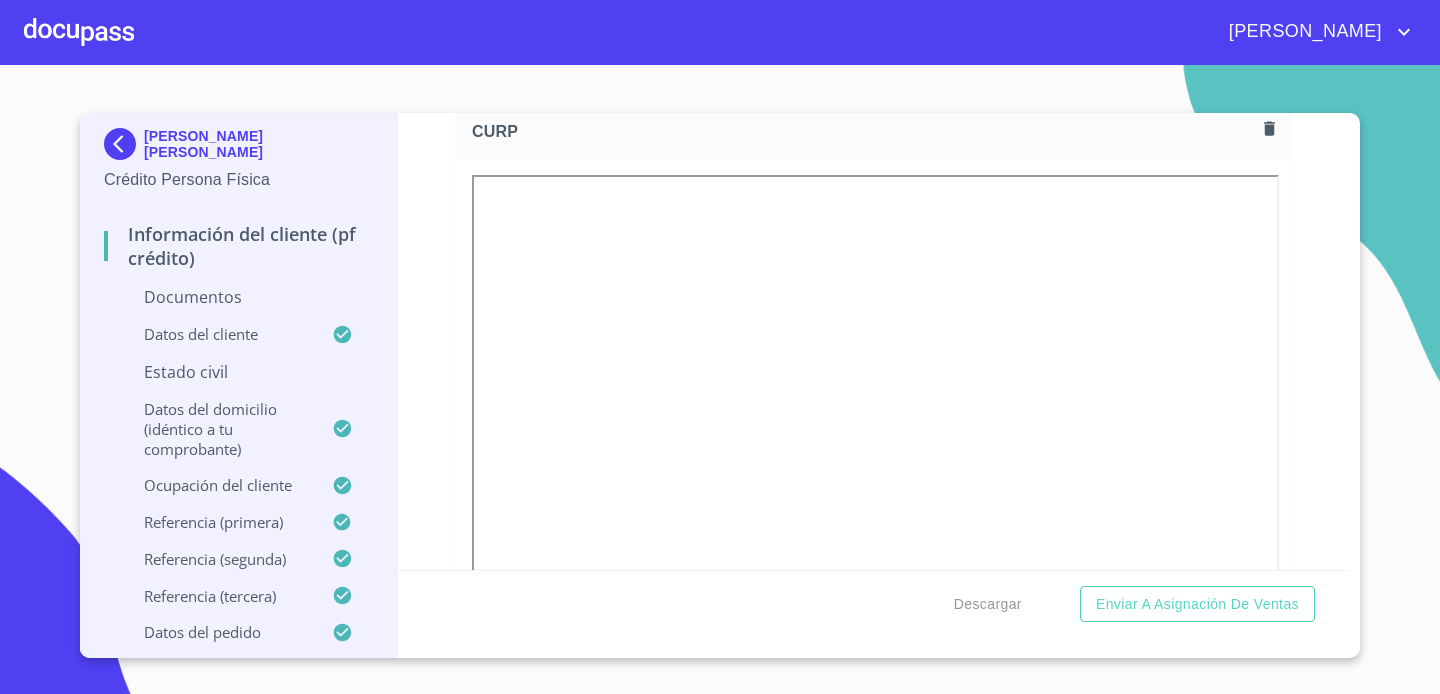 click 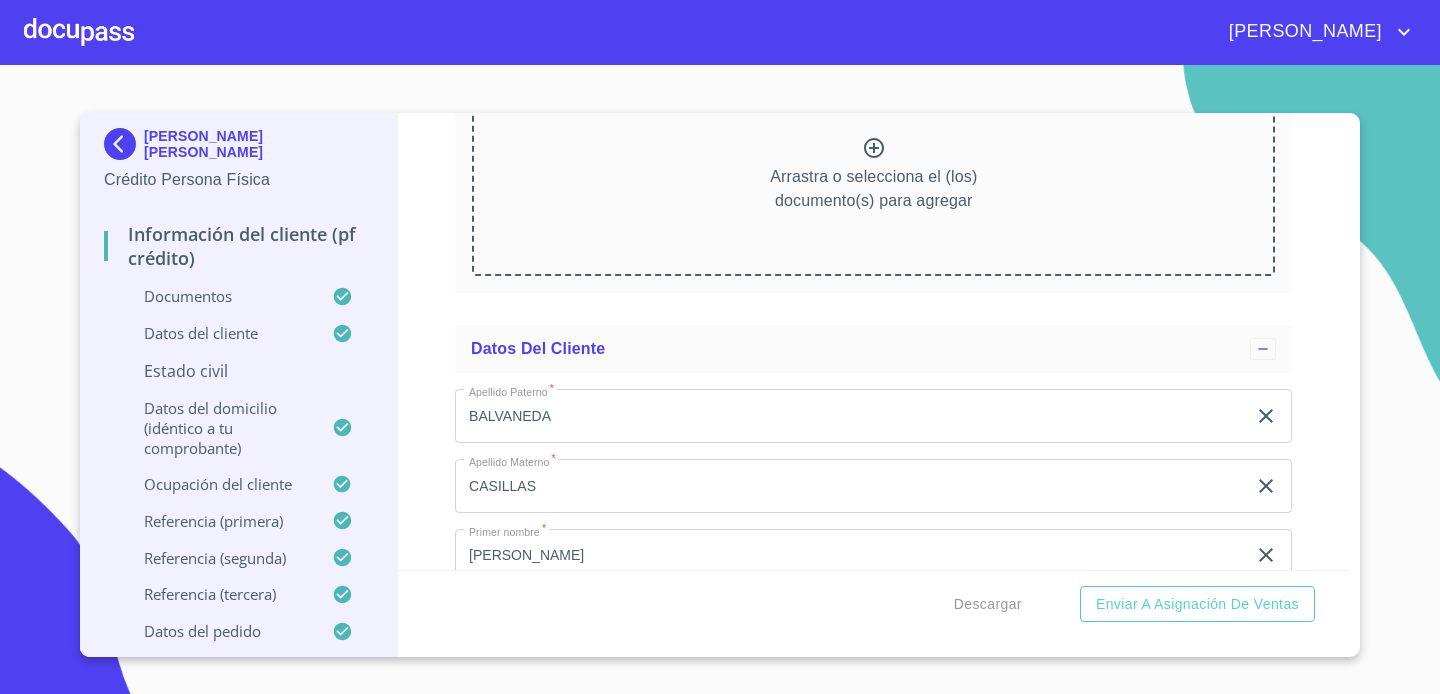 scroll, scrollTop: 3428, scrollLeft: 0, axis: vertical 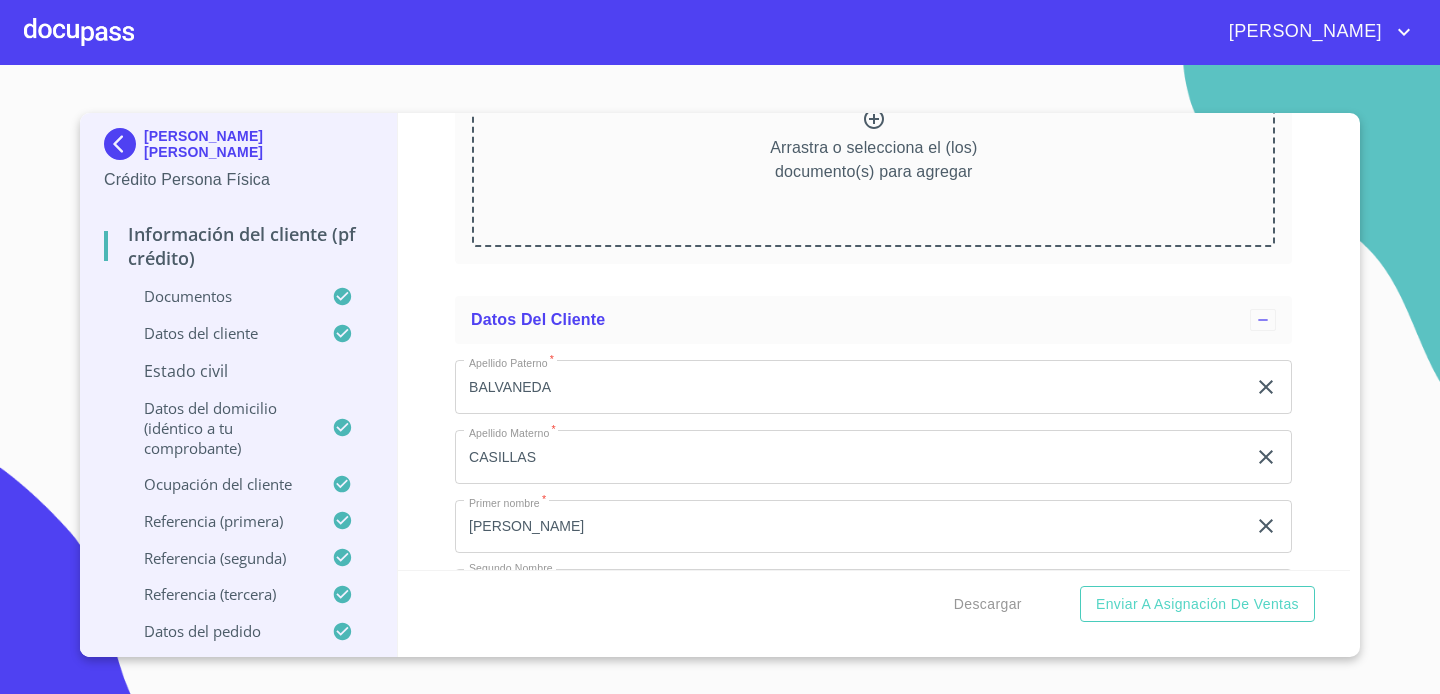 click 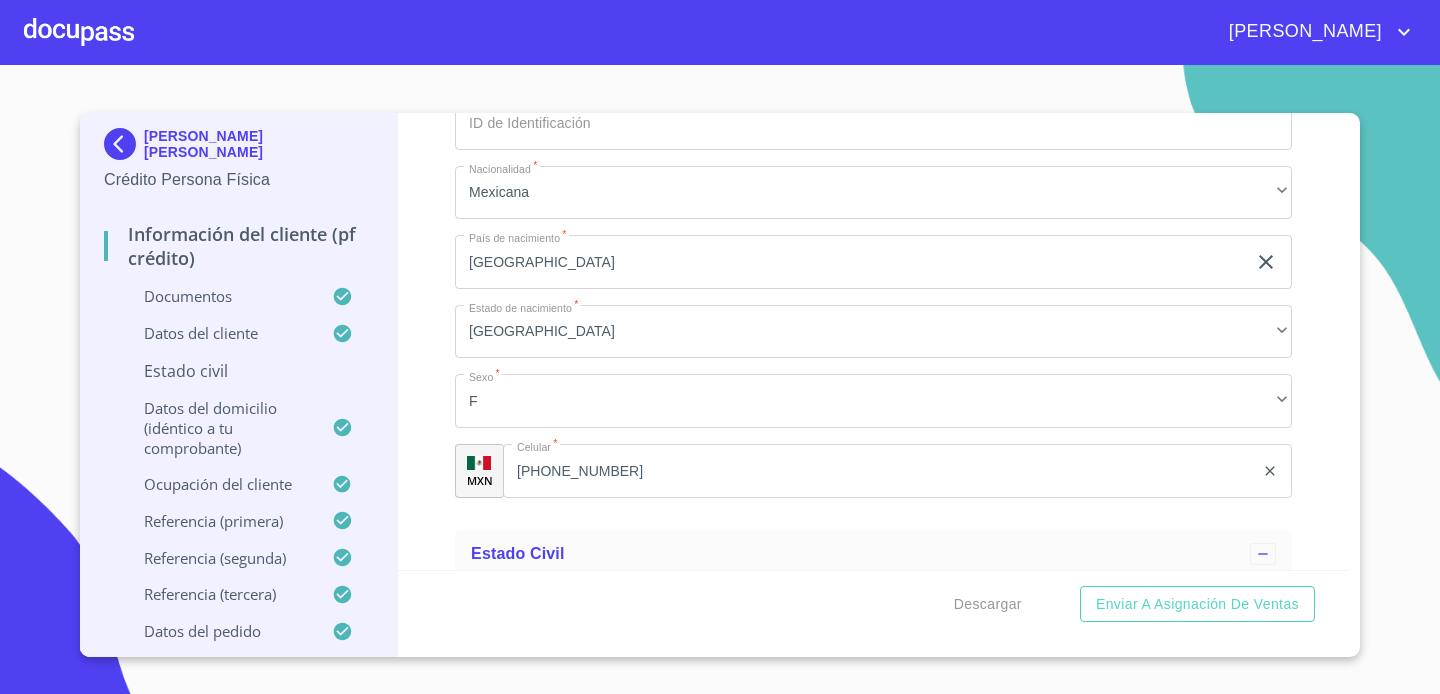 scroll, scrollTop: 4262, scrollLeft: 0, axis: vertical 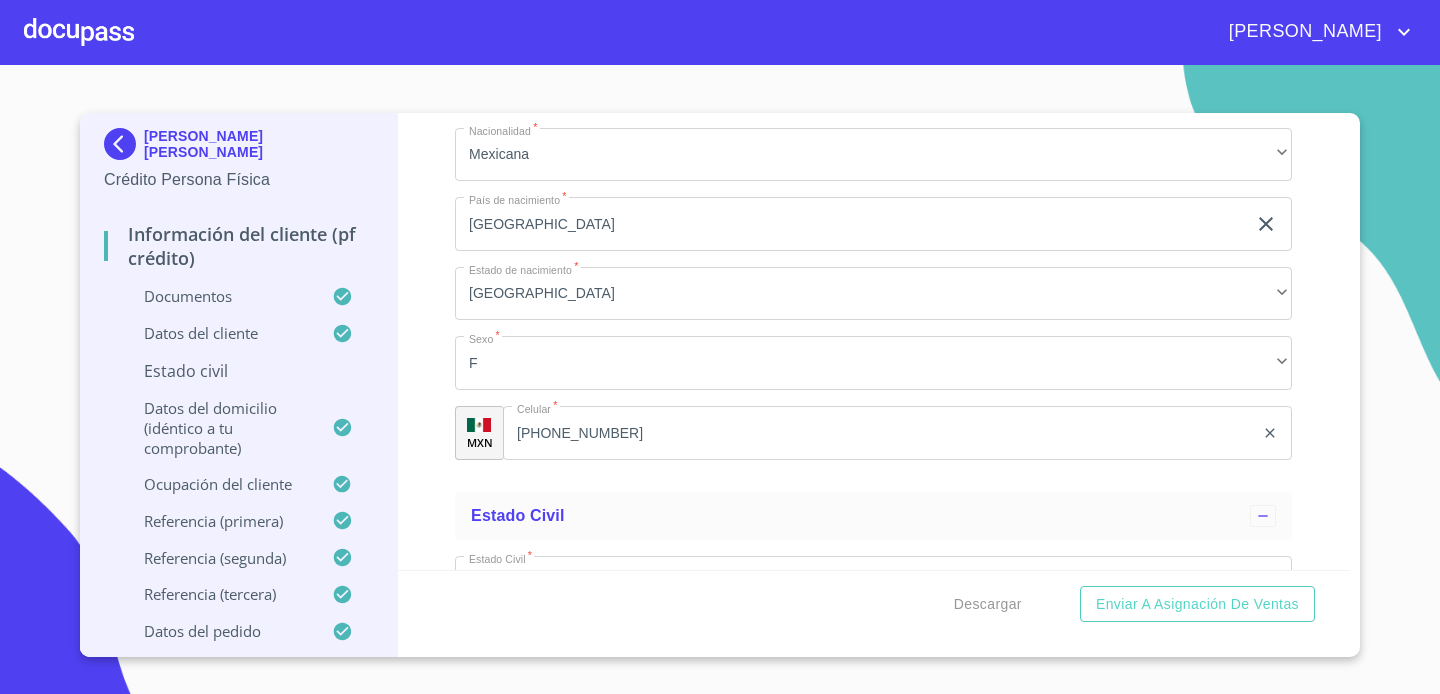 click 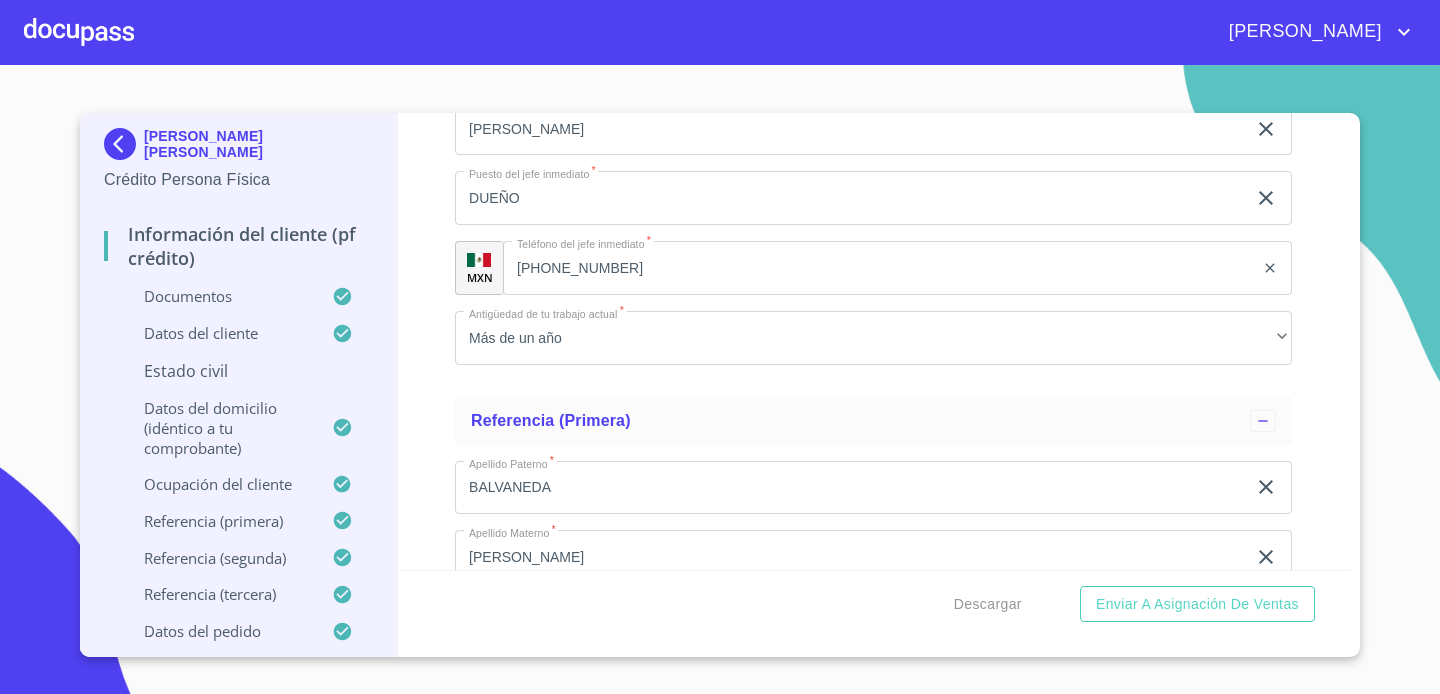 scroll, scrollTop: 7478, scrollLeft: 0, axis: vertical 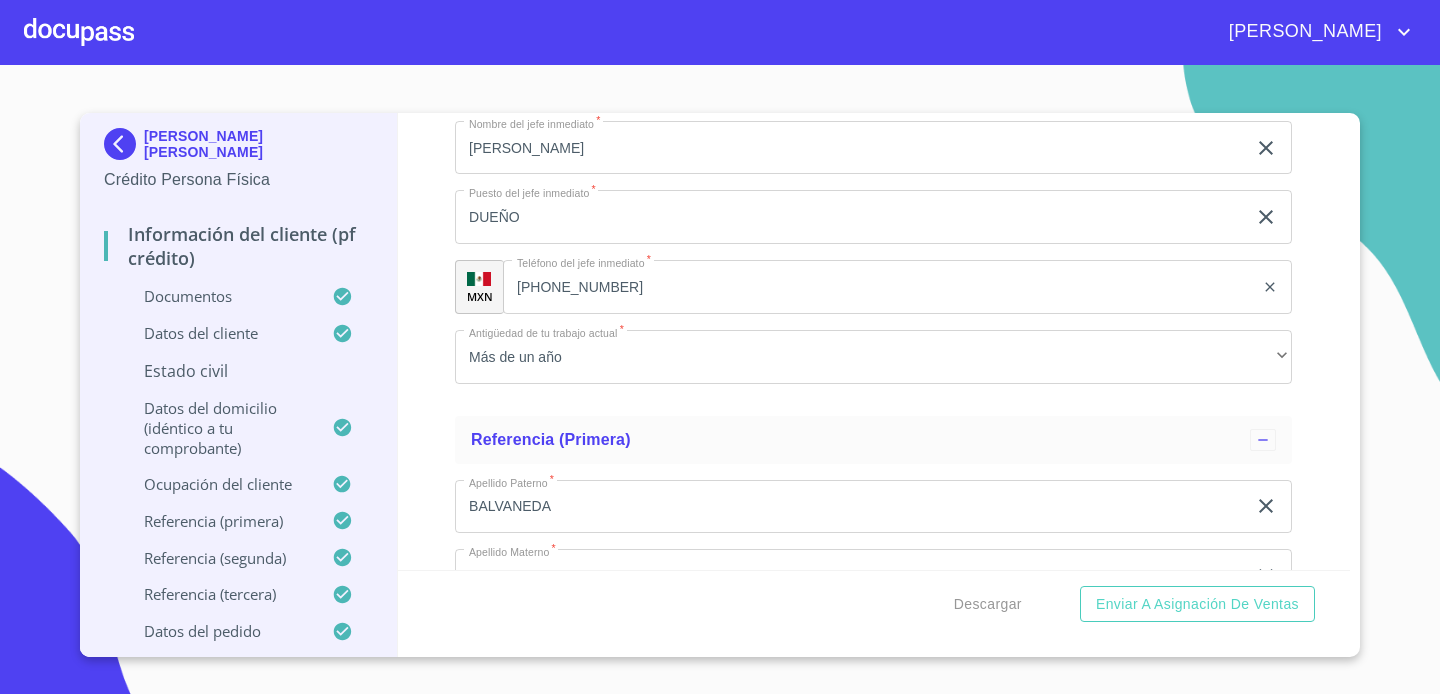click on "Casado" at bounding box center (873, -2589) 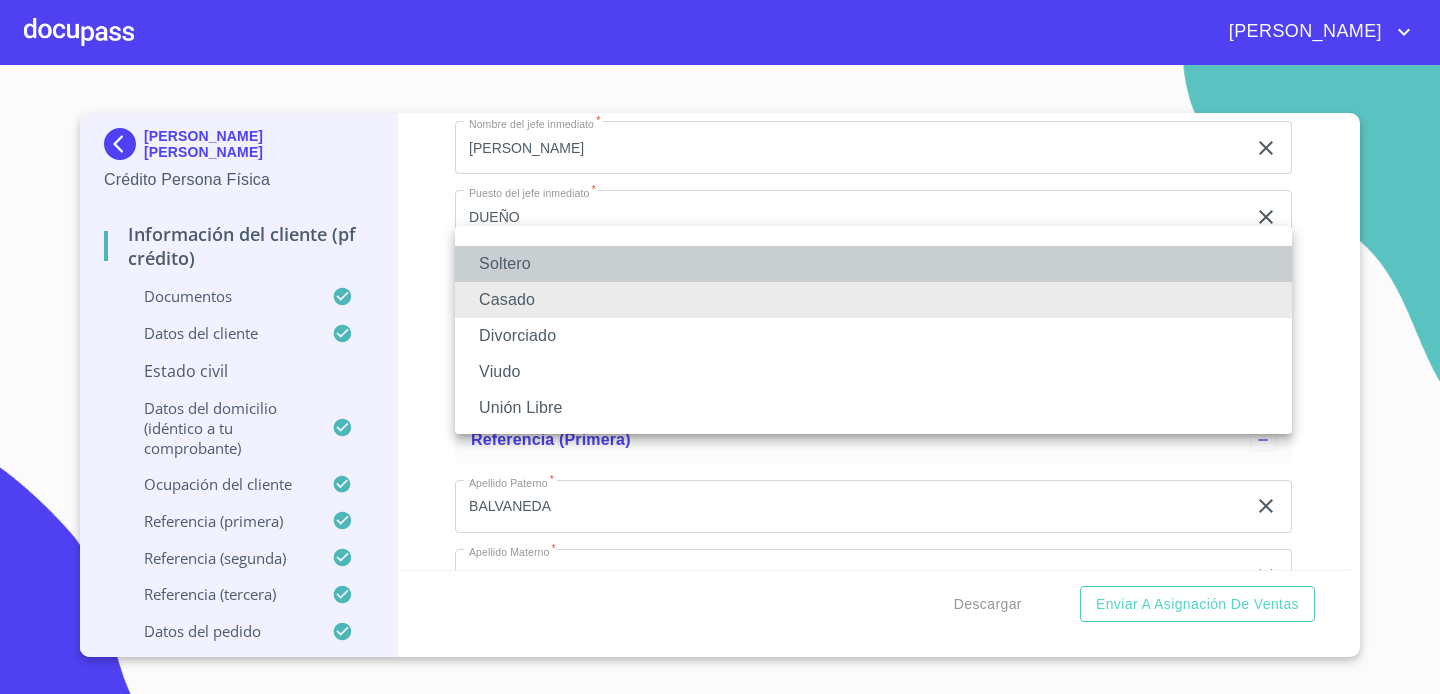 click on "Soltero" at bounding box center [873, 264] 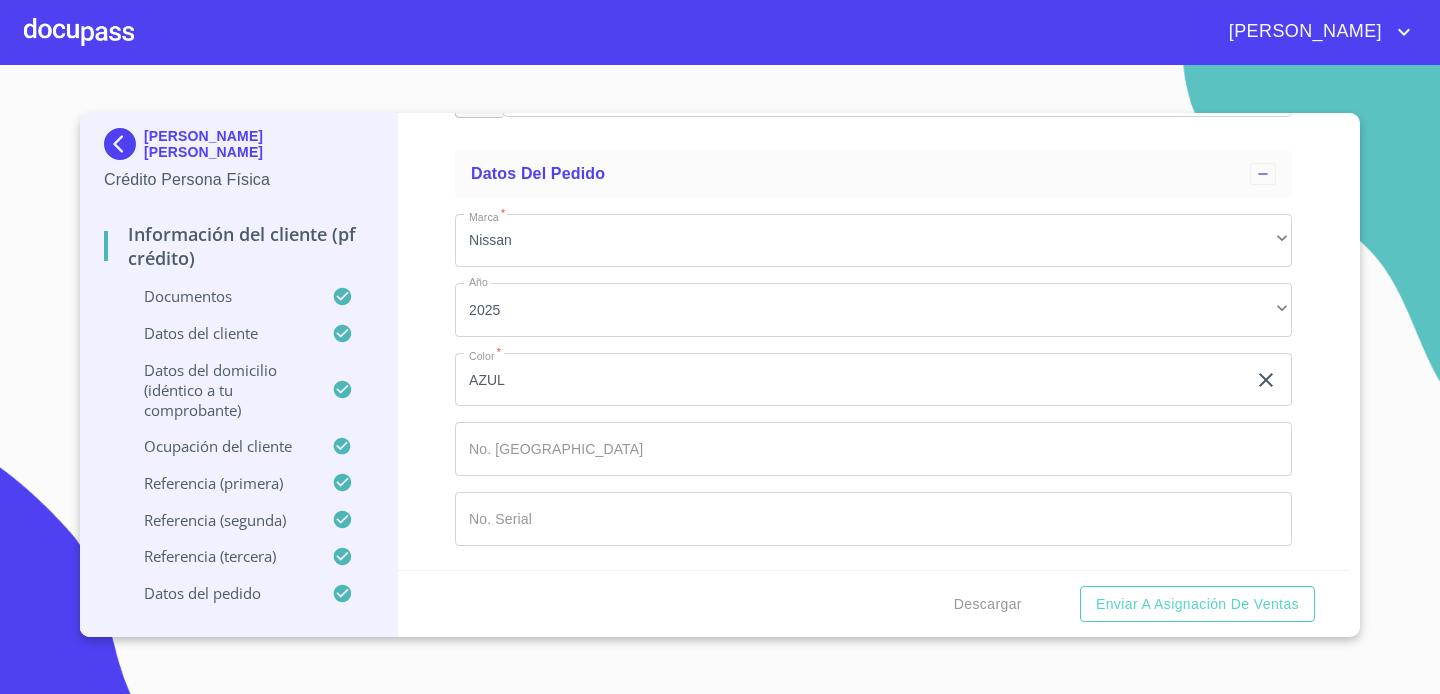 scroll, scrollTop: 10403, scrollLeft: 0, axis: vertical 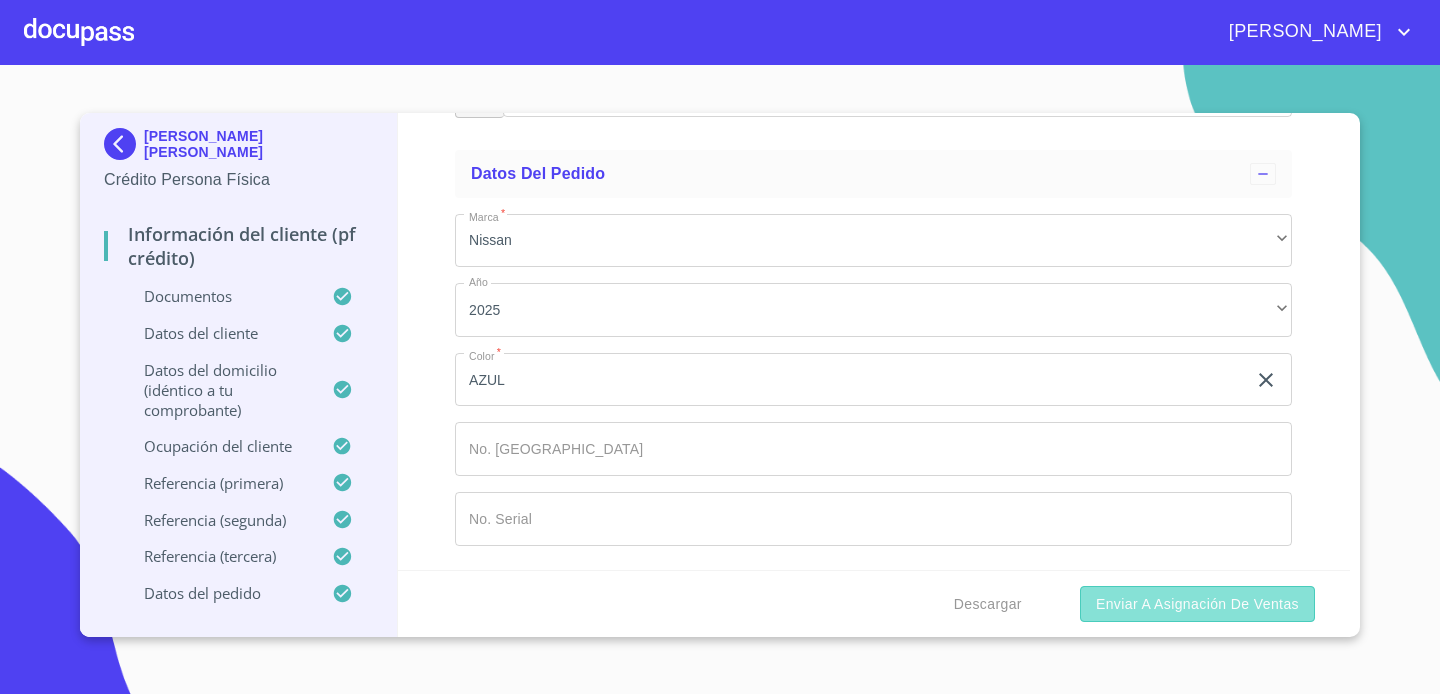 click on "Enviar a Asignación de Ventas" at bounding box center [1197, 604] 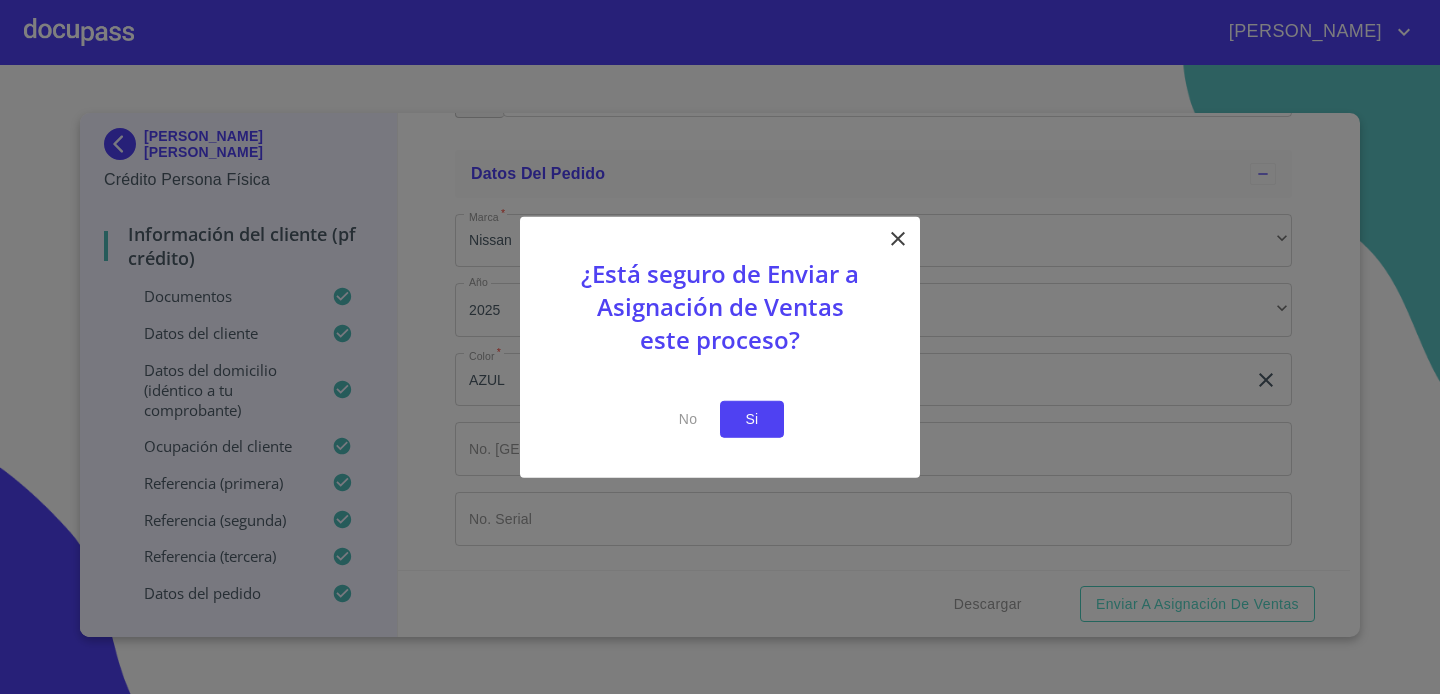 click on "Si" at bounding box center (752, 419) 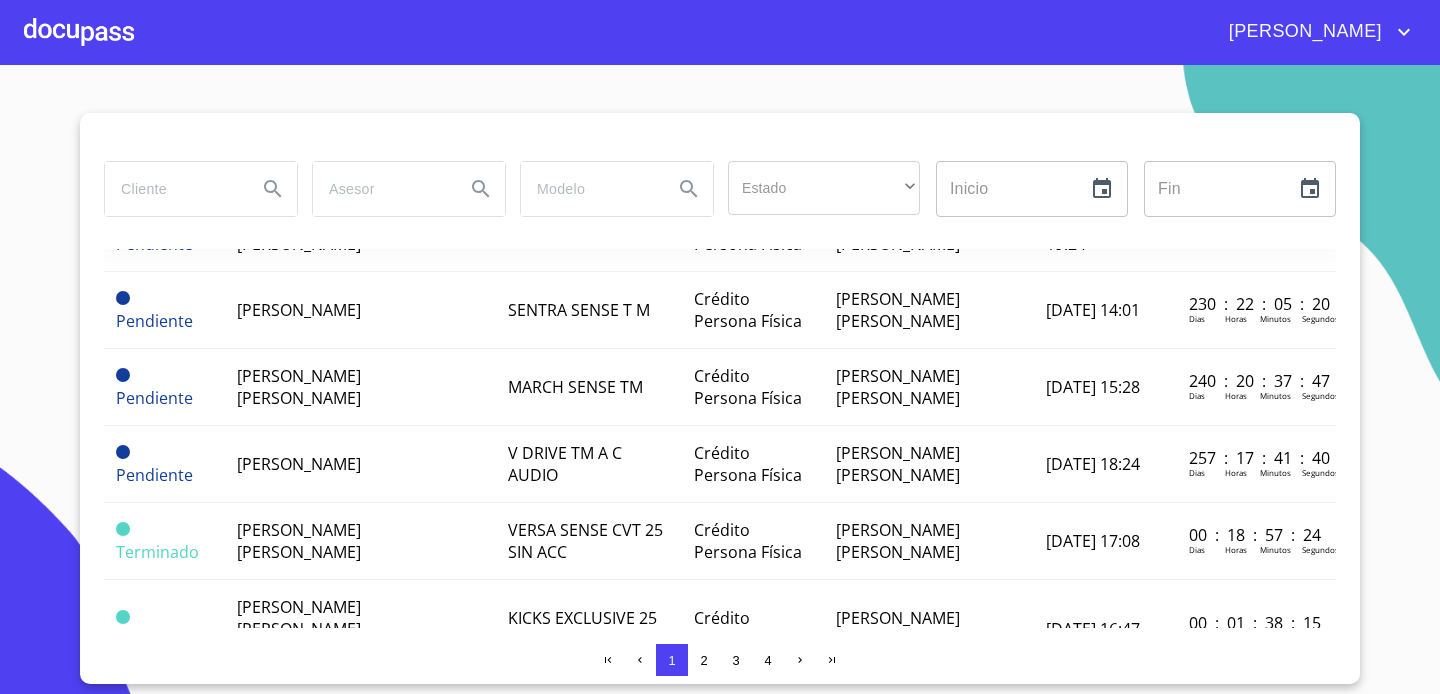 scroll, scrollTop: 263, scrollLeft: 0, axis: vertical 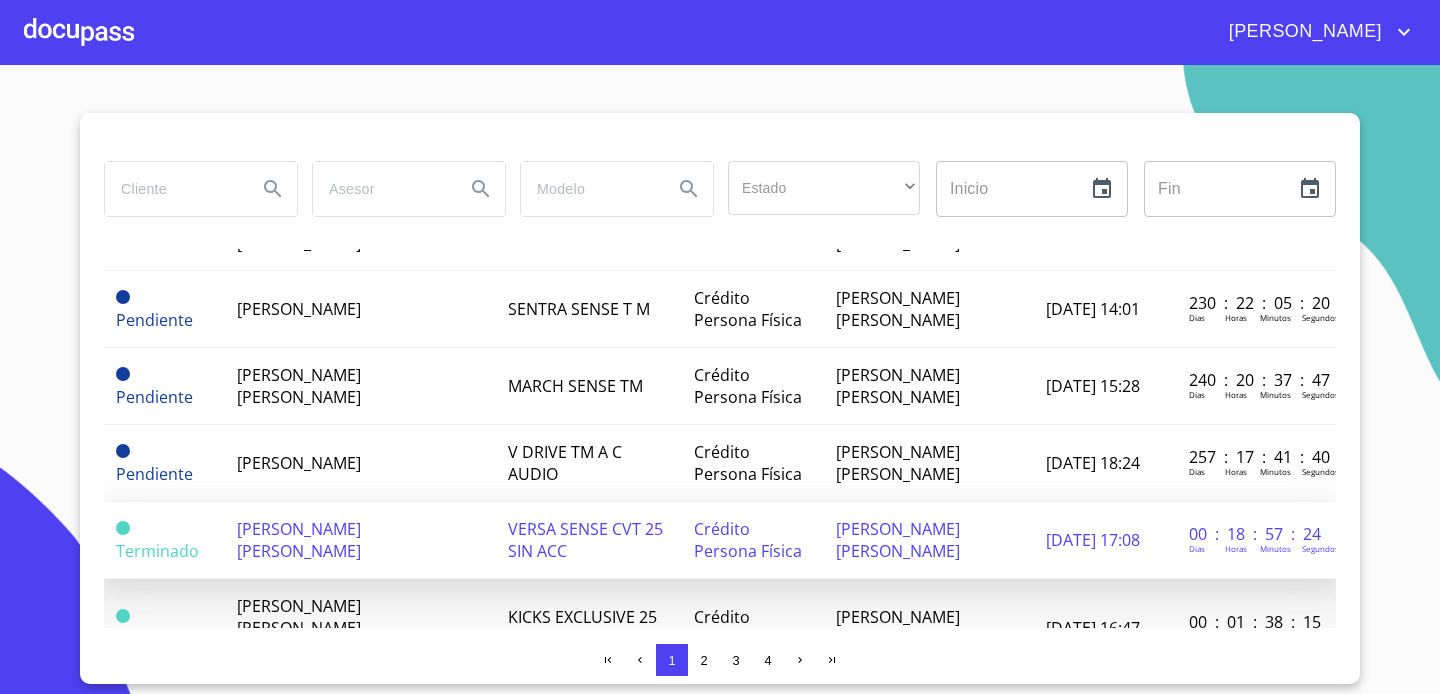 click on "[PERSON_NAME] [PERSON_NAME]" at bounding box center (299, 540) 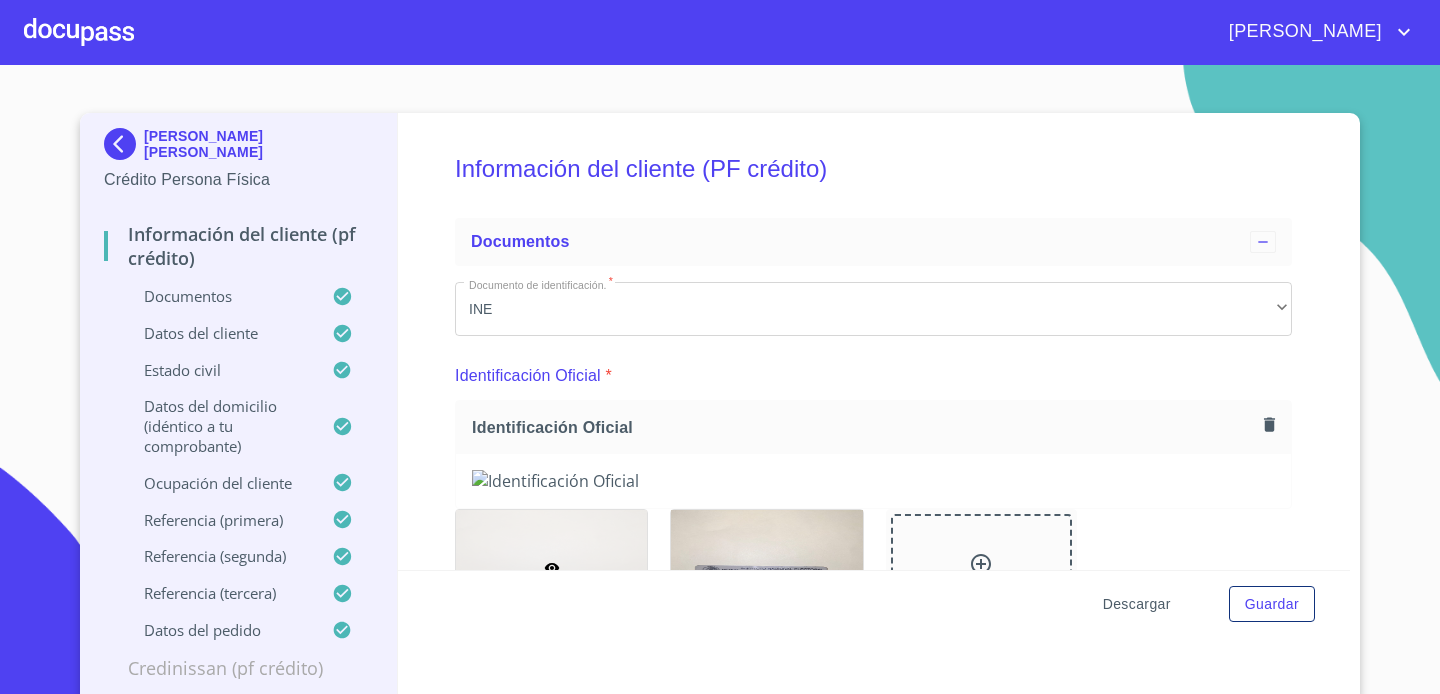 click on "Descargar" at bounding box center [1137, 604] 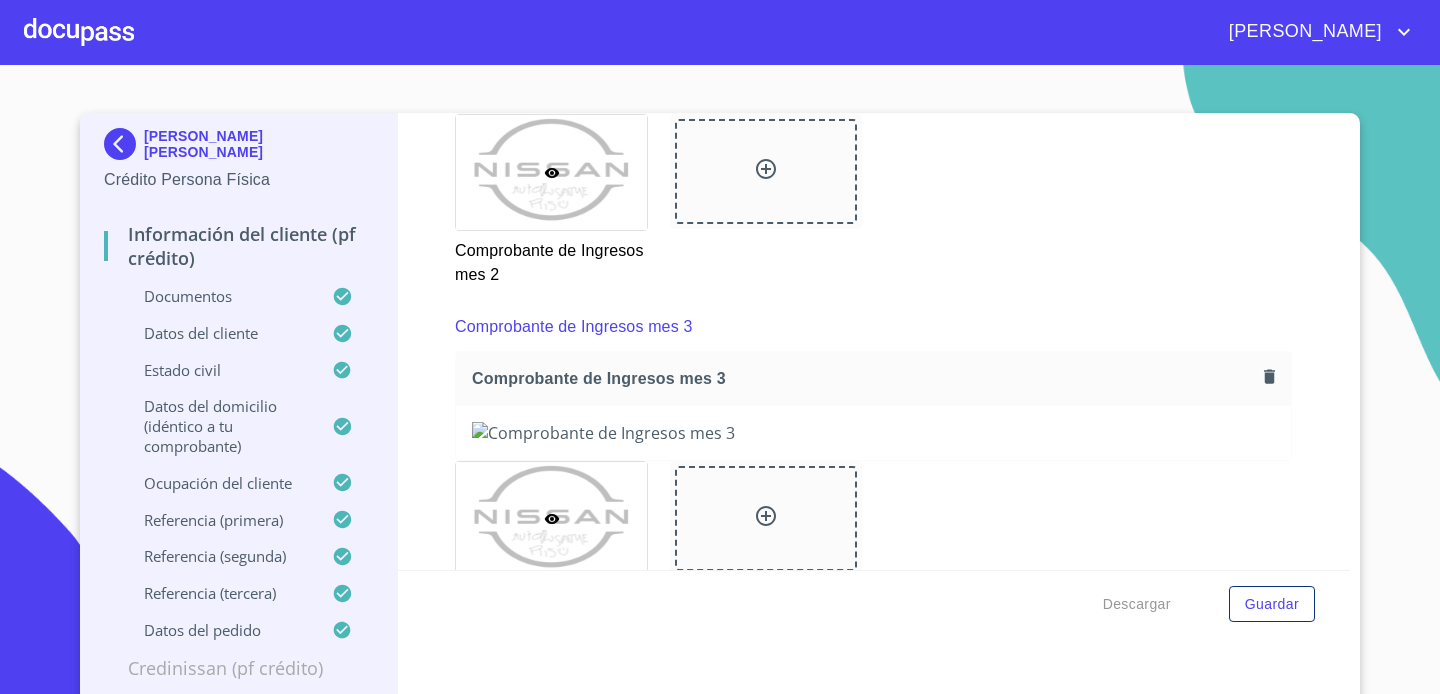 scroll, scrollTop: 2010, scrollLeft: 0, axis: vertical 